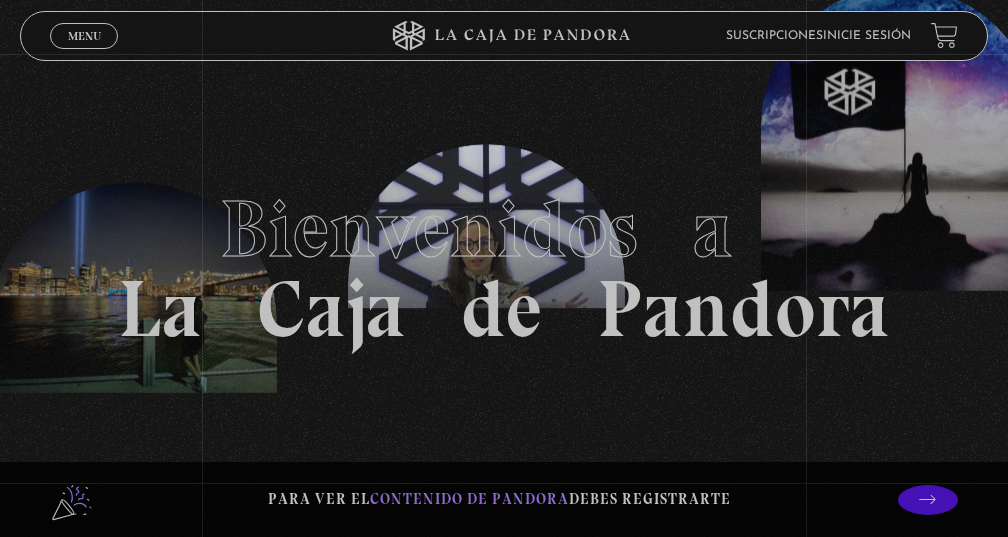 scroll, scrollTop: 0, scrollLeft: 0, axis: both 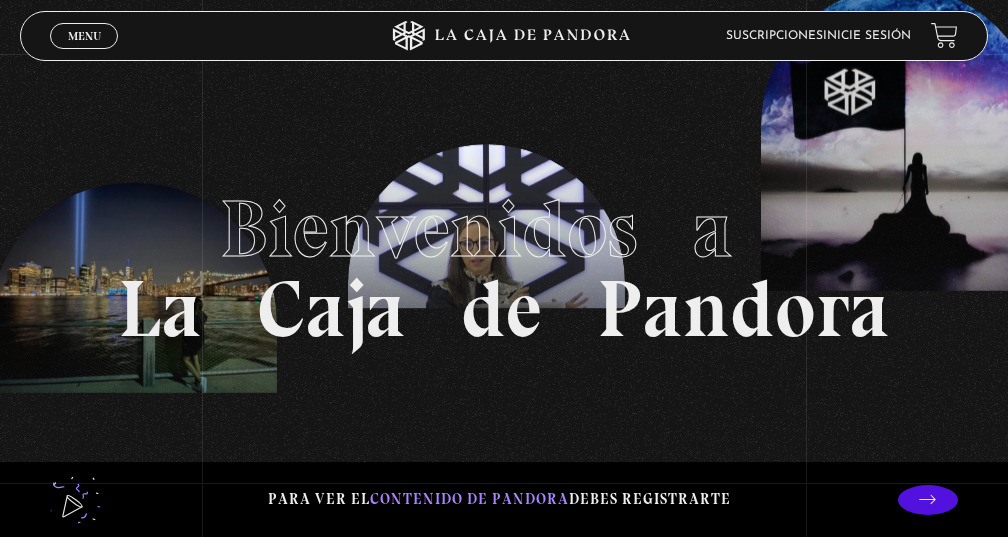 click on "Menu" at bounding box center (84, 36) 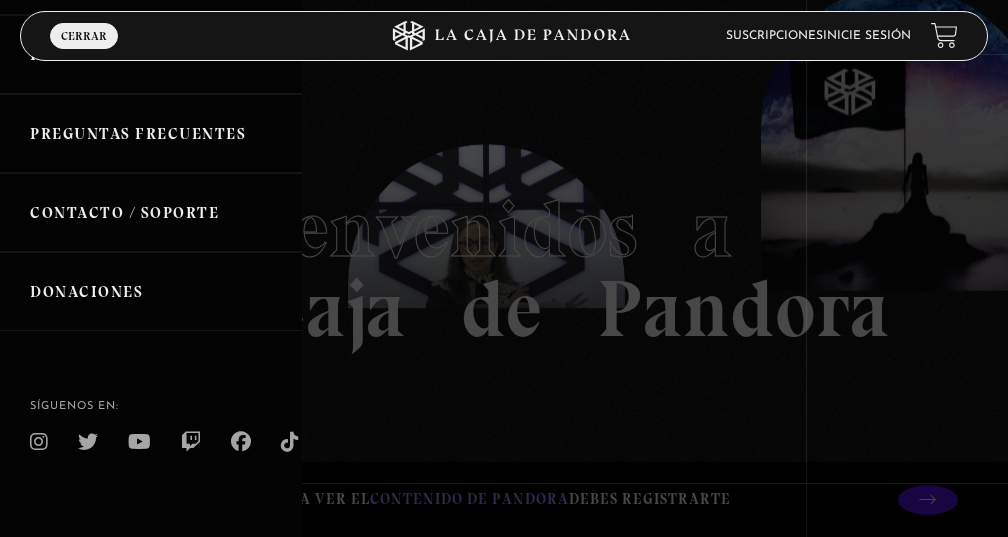 scroll, scrollTop: 605, scrollLeft: 0, axis: vertical 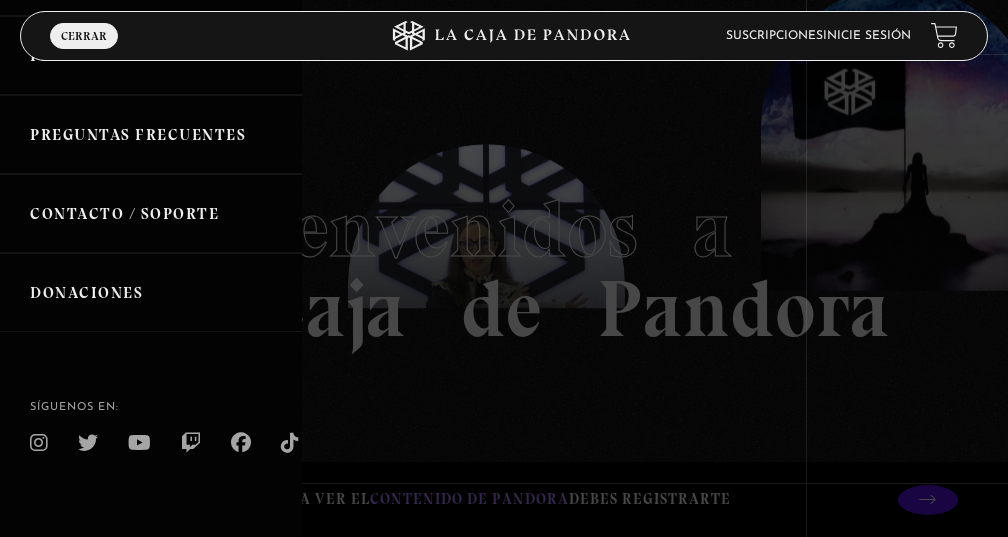 click on "Inicie sesión" at bounding box center [867, 36] 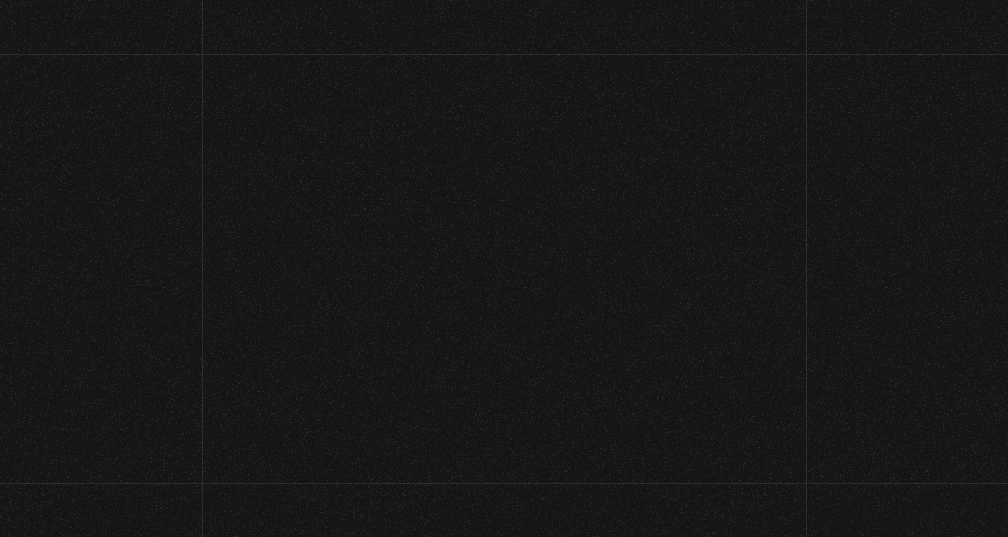 scroll, scrollTop: 0, scrollLeft: 0, axis: both 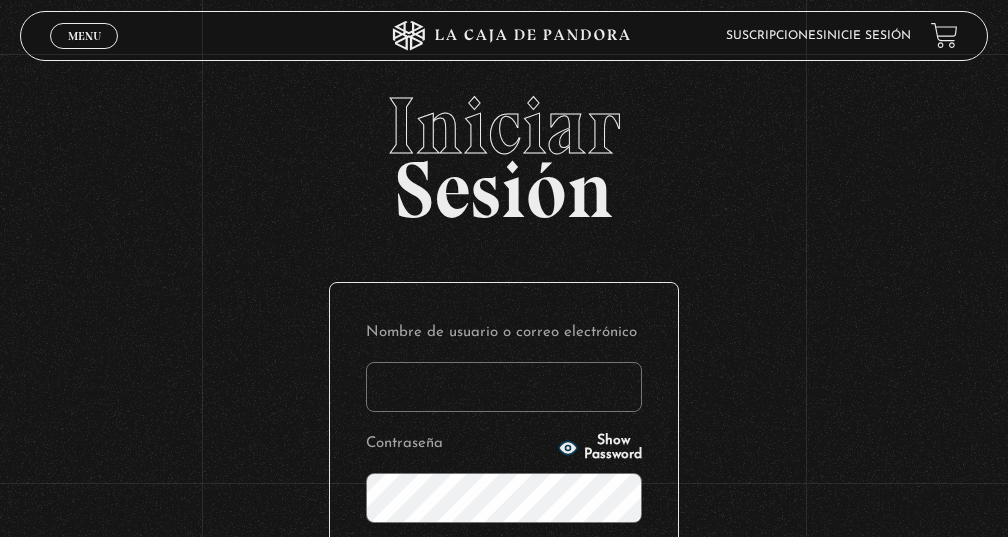 type on "pmendez91@icloud.com" 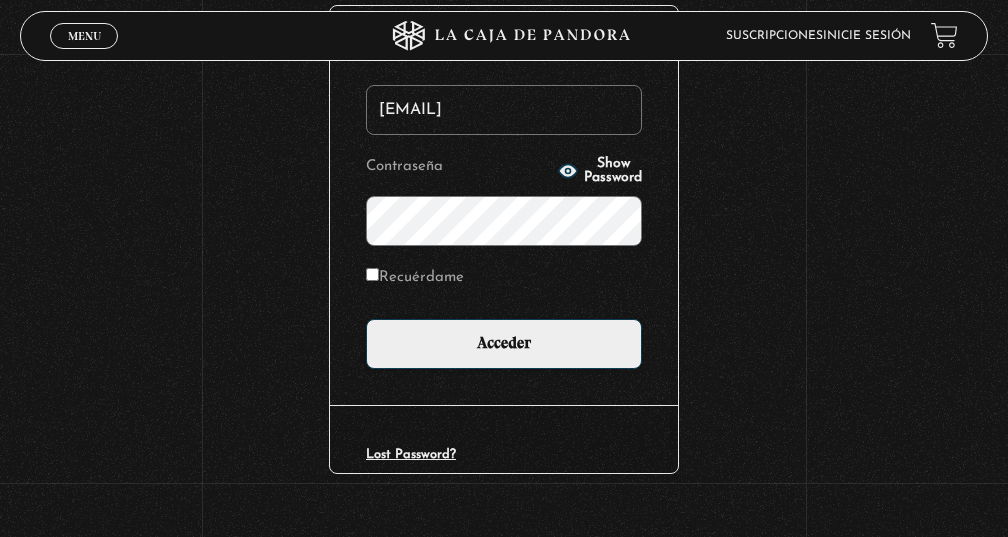 scroll, scrollTop: 300, scrollLeft: 0, axis: vertical 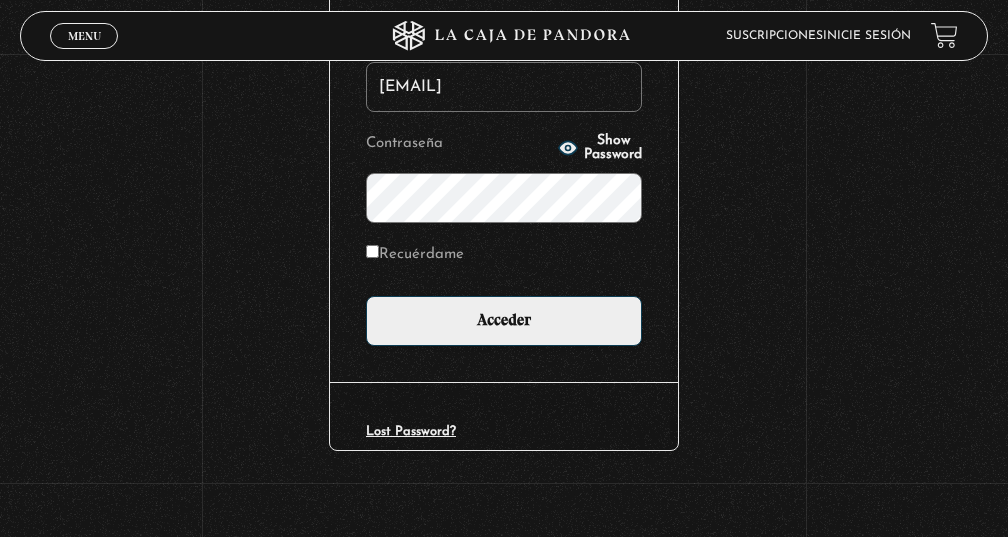click on "Recuérdame" at bounding box center (372, 251) 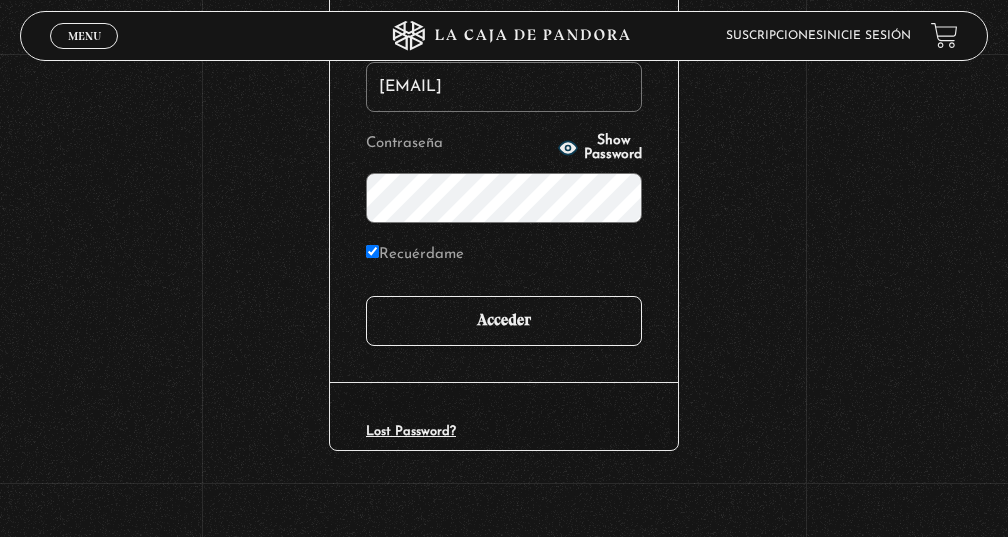 click on "Acceder" at bounding box center (504, 321) 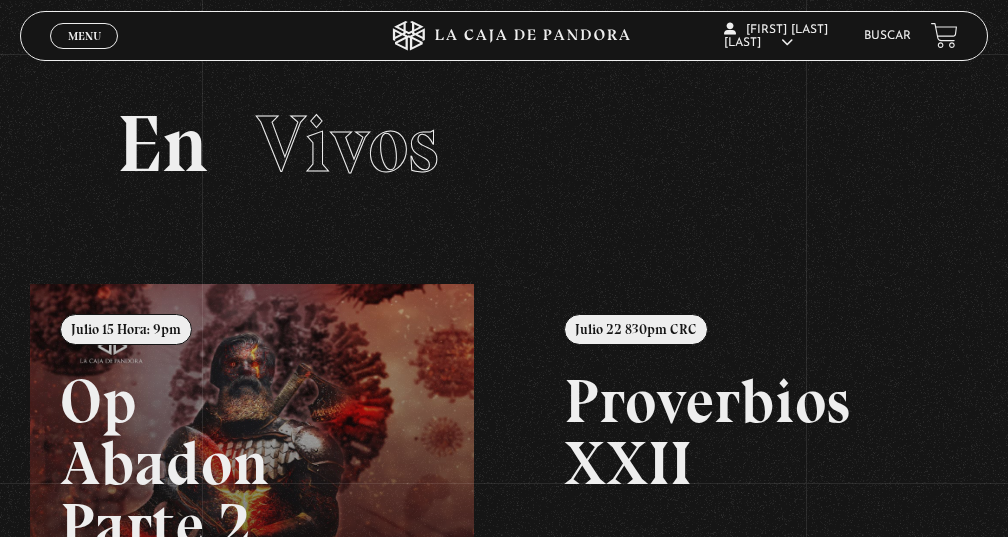 scroll, scrollTop: 0, scrollLeft: 0, axis: both 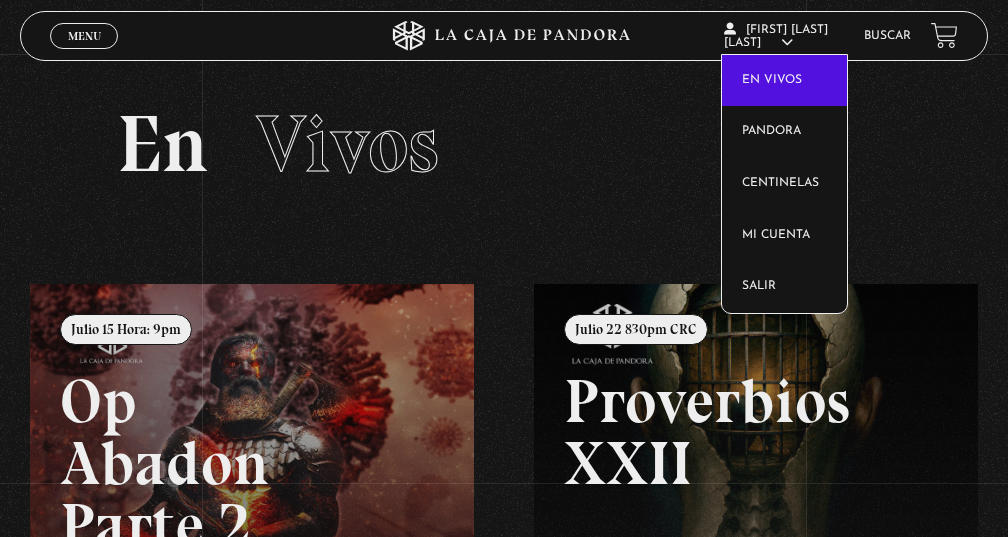 click on "Priscilla Mendez Cespedes
En vivos
Pandora
Centinelas
Mi cuenta
Salir" at bounding box center (787, 36) 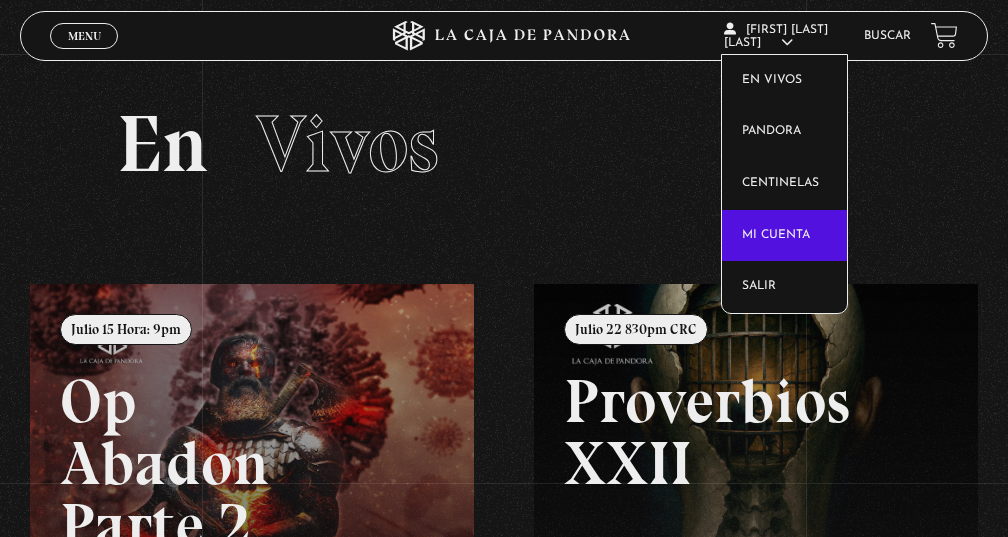 click on "Mi cuenta" at bounding box center (784, 236) 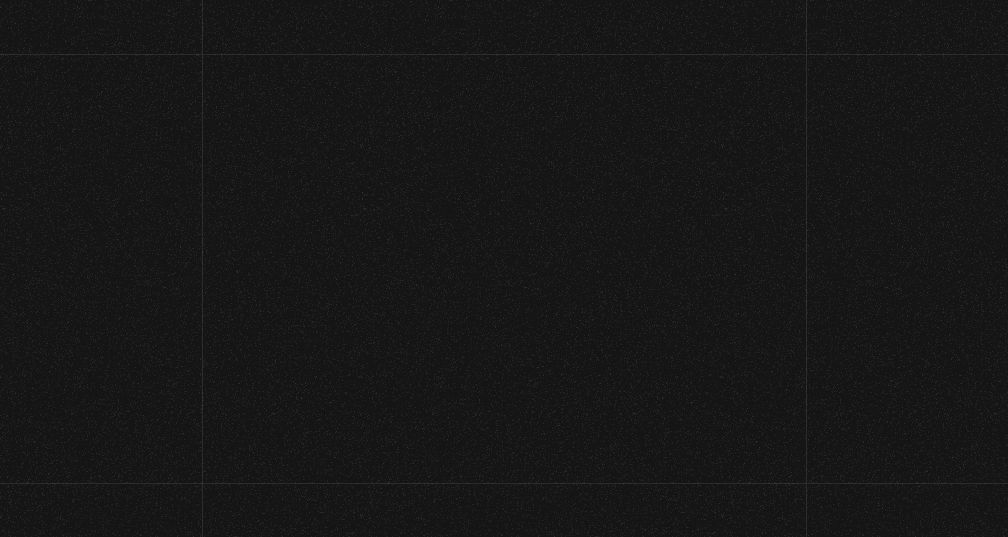 scroll, scrollTop: 0, scrollLeft: 0, axis: both 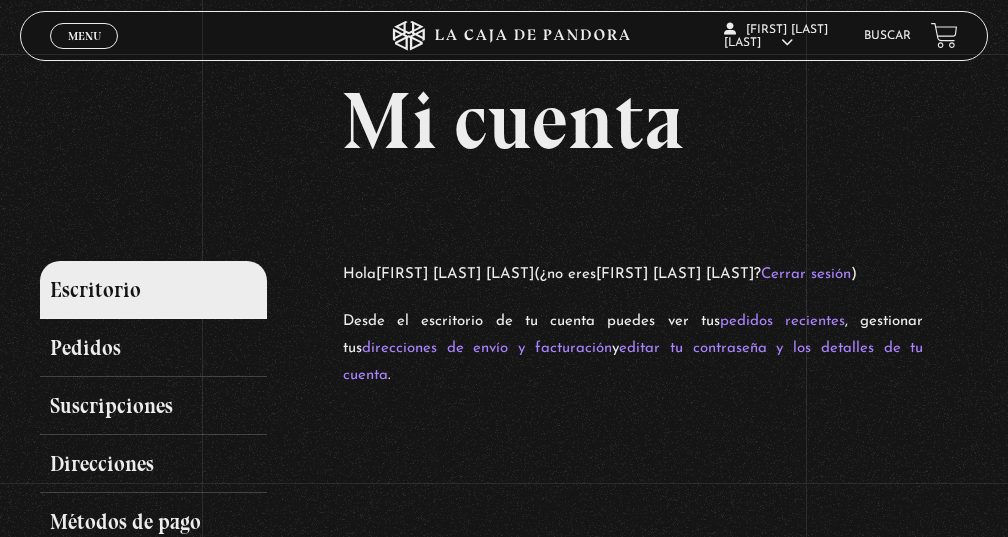 click on "Menu Cerrar" at bounding box center [201, 36] 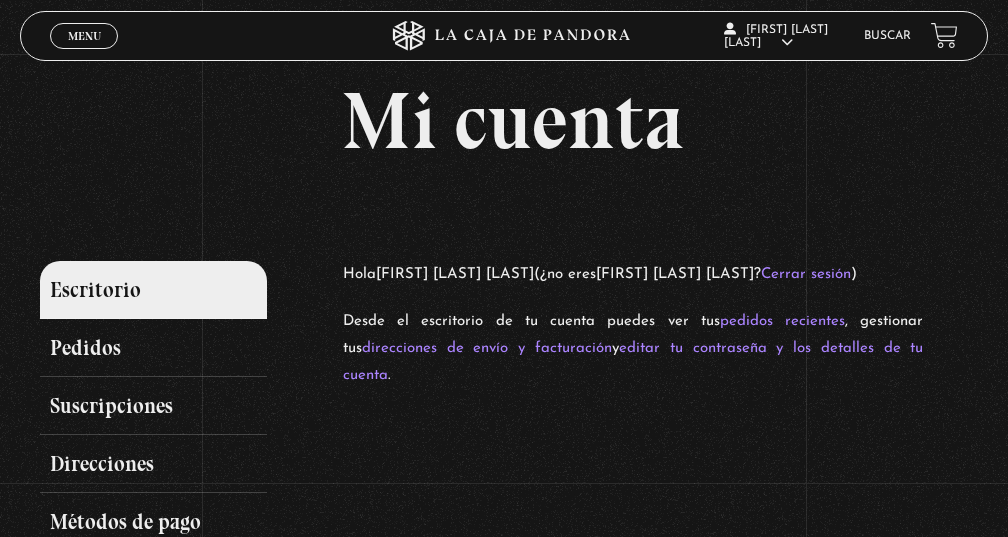 click on "Menu" at bounding box center [84, 36] 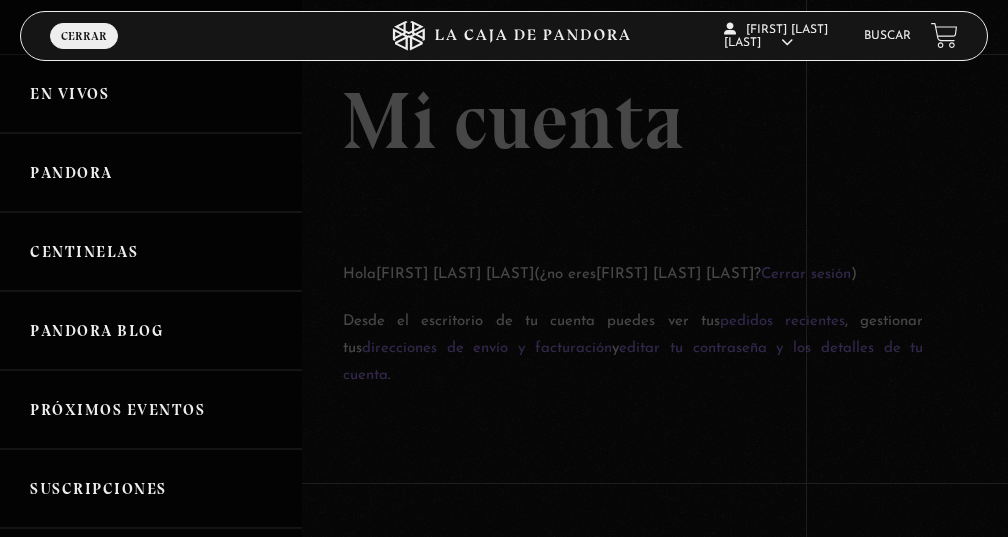 click on "Centinelas" at bounding box center [151, 251] 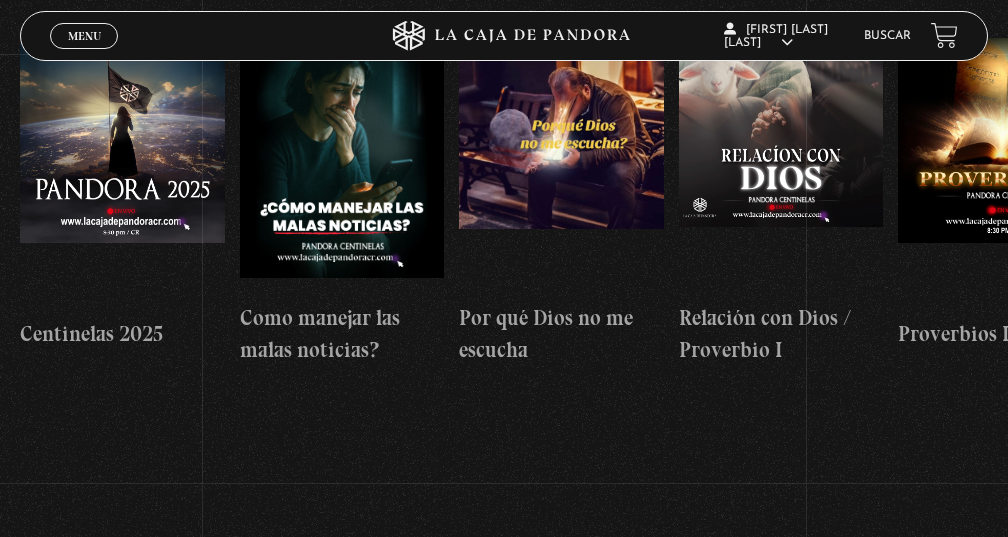 scroll, scrollTop: 332, scrollLeft: 0, axis: vertical 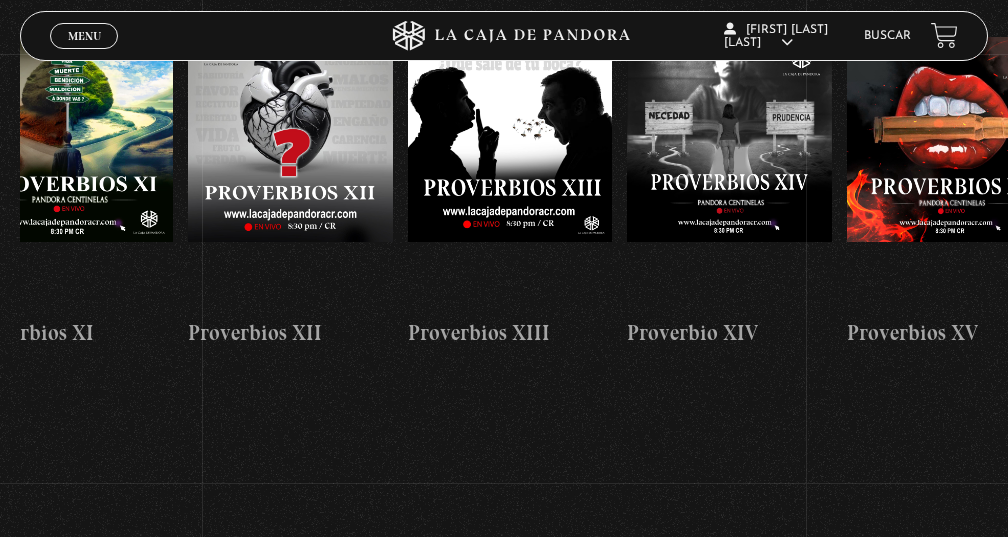 click on "Menu" at bounding box center [84, 36] 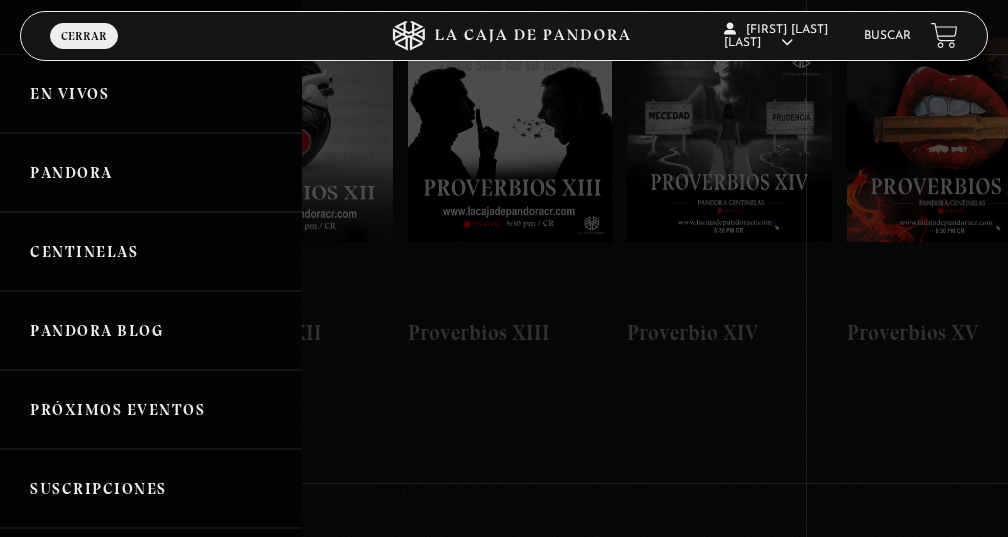 click on "Centinelas" at bounding box center [151, 251] 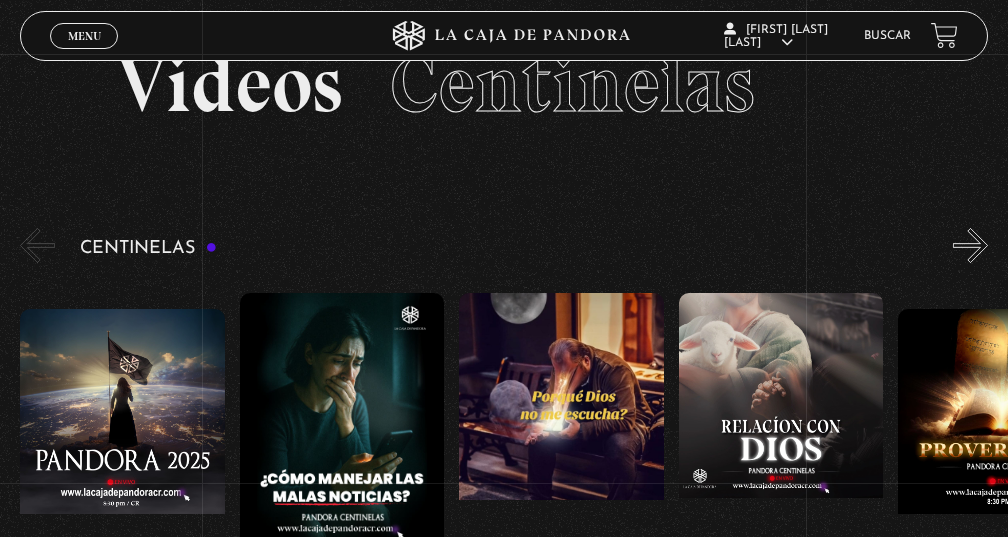 scroll, scrollTop: 58, scrollLeft: 0, axis: vertical 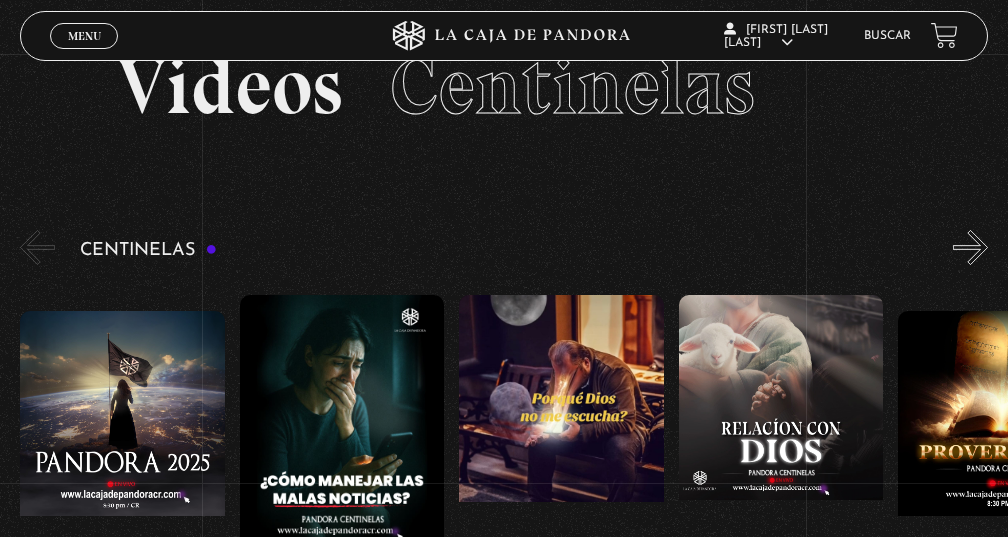 click on "Menu Cerrar" at bounding box center (84, 36) 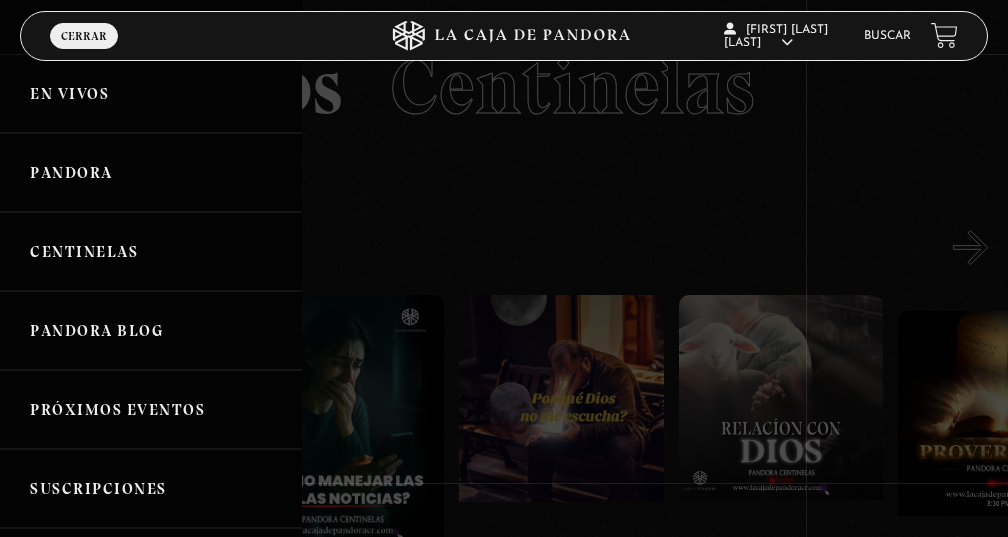 click on "Pandora" at bounding box center [151, 172] 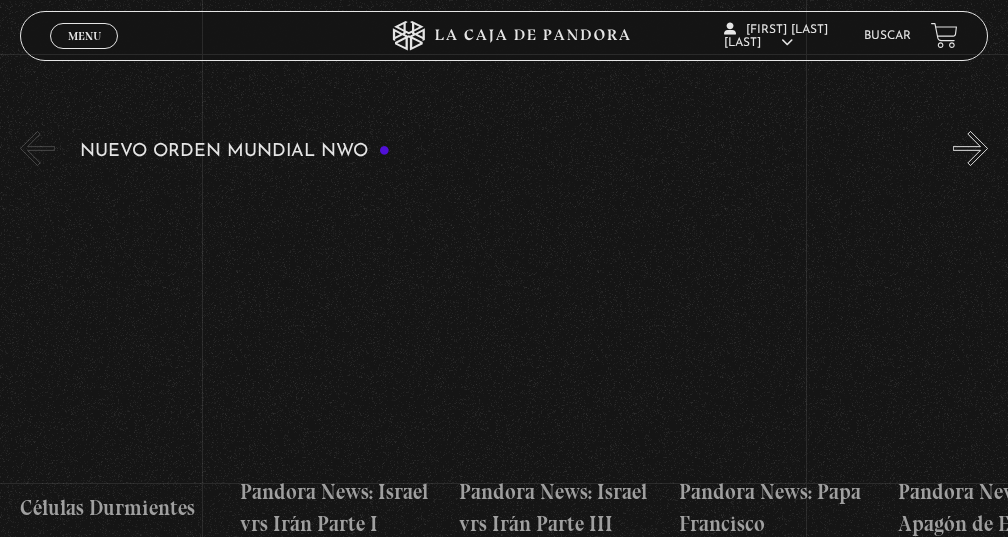 scroll, scrollTop: 303, scrollLeft: 0, axis: vertical 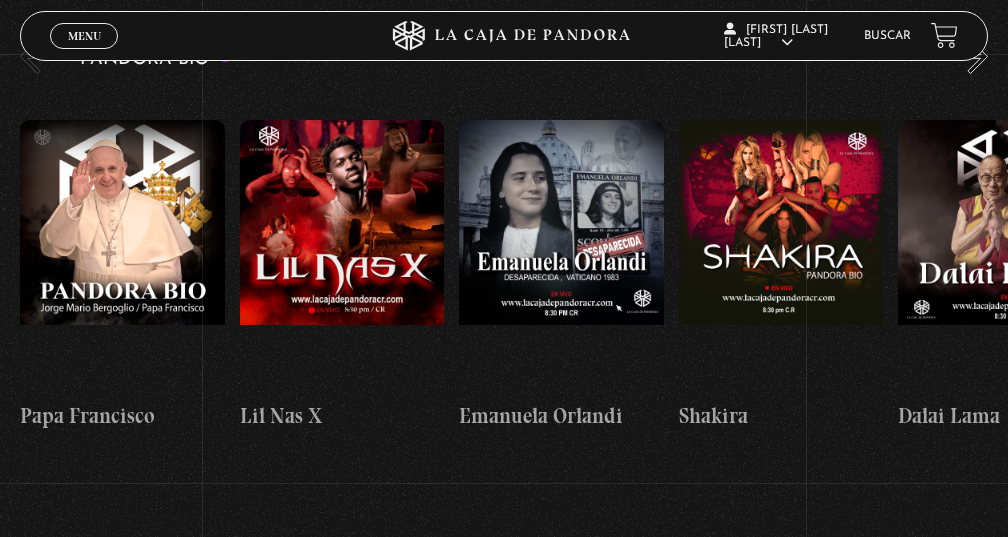 click on "Menu" at bounding box center (84, 36) 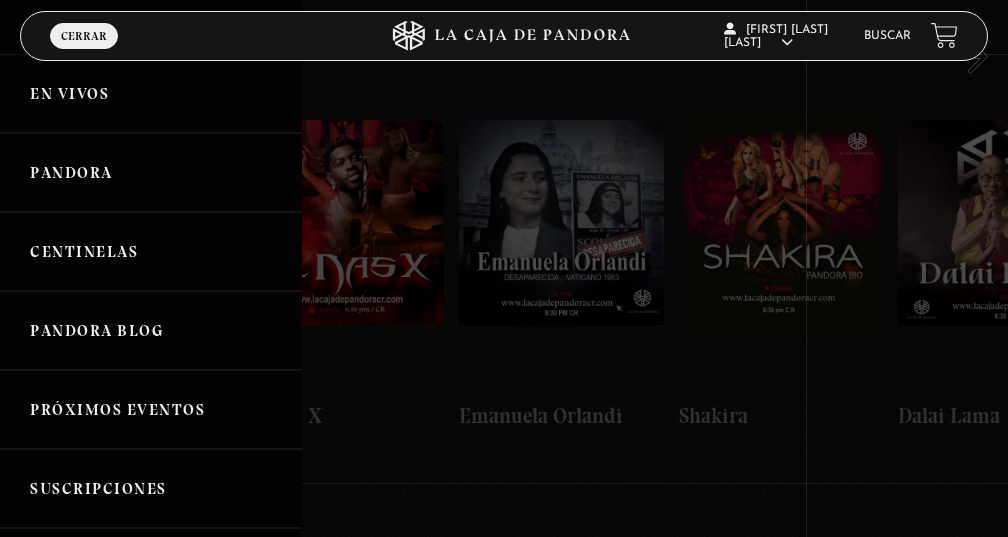 click on "Suscripciones" at bounding box center [151, 488] 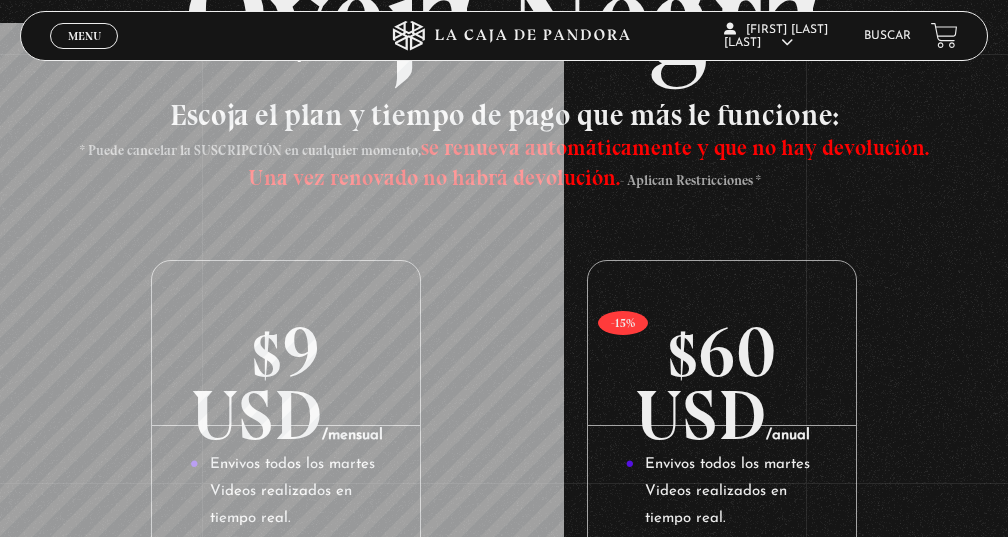 scroll, scrollTop: 188, scrollLeft: 0, axis: vertical 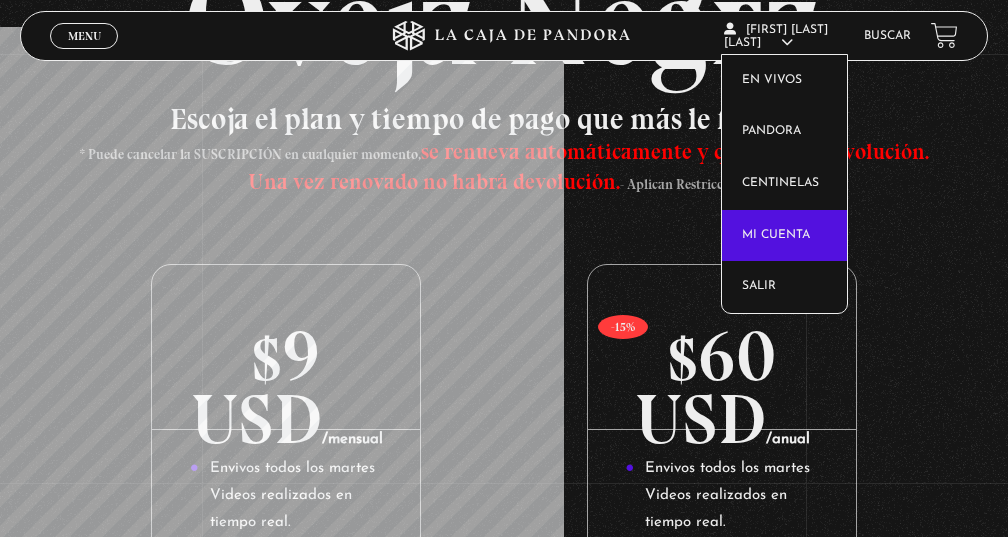 click on "Mi cuenta" at bounding box center [784, 236] 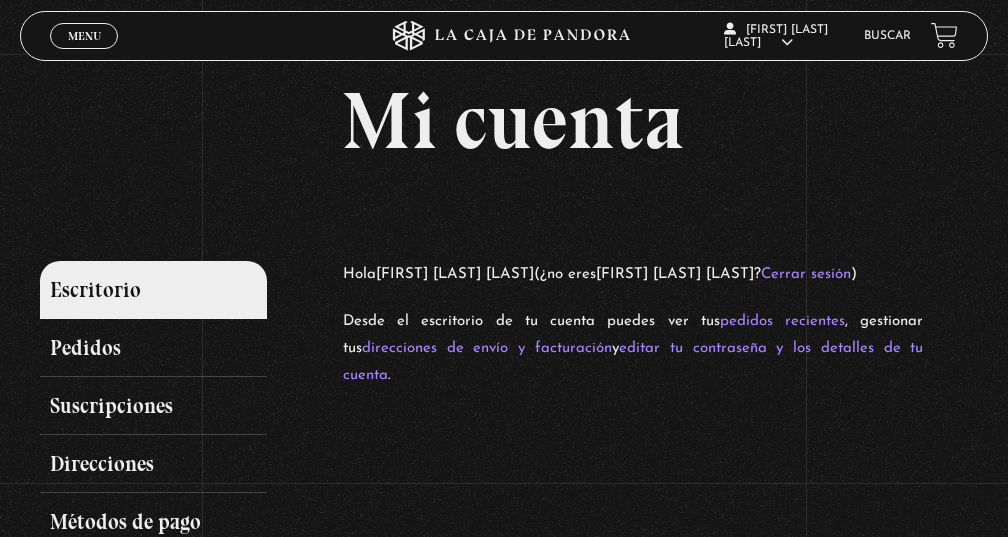 scroll, scrollTop: 129, scrollLeft: 0, axis: vertical 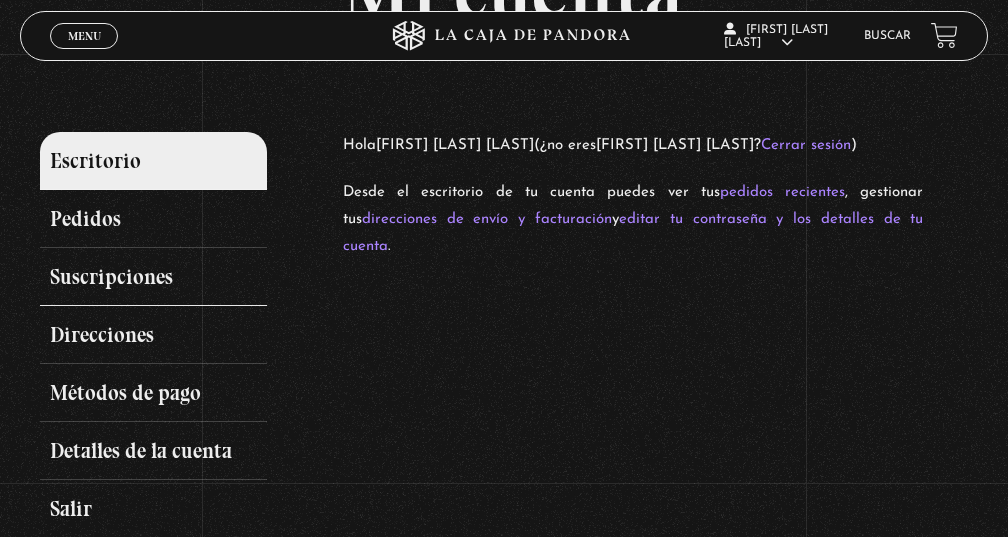 click on "Suscripciones" at bounding box center [154, 277] 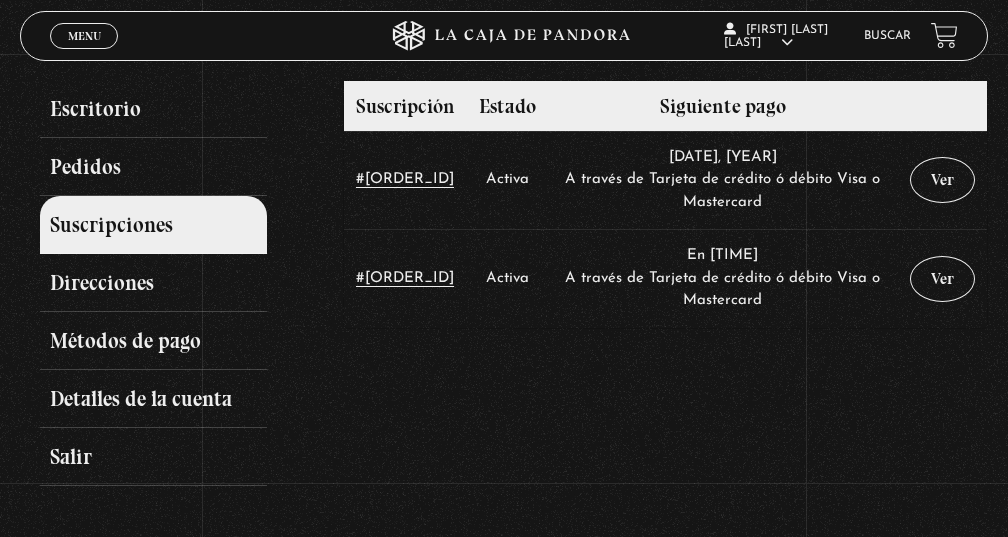 scroll, scrollTop: 165, scrollLeft: 0, axis: vertical 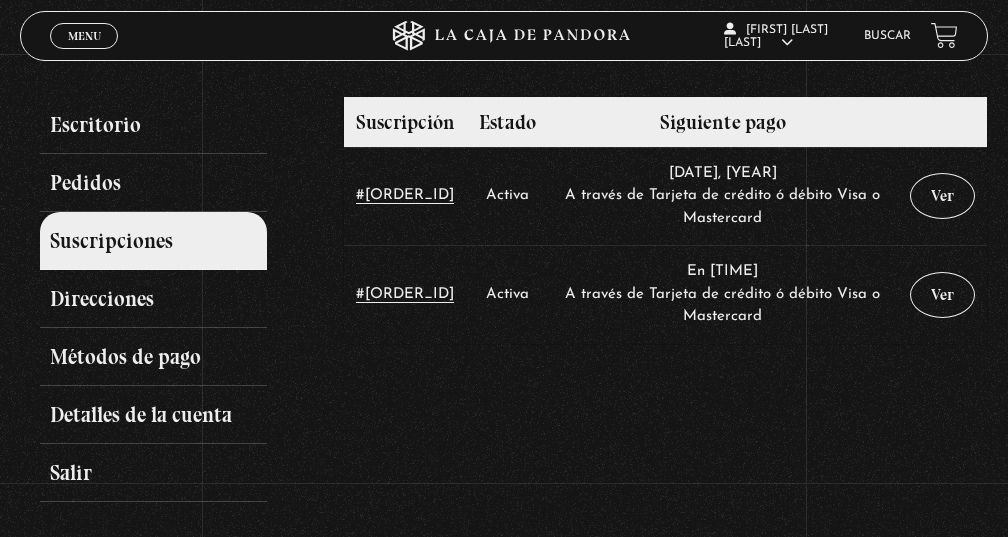 drag, startPoint x: 940, startPoint y: 340, endPoint x: 997, endPoint y: 357, distance: 59.48109 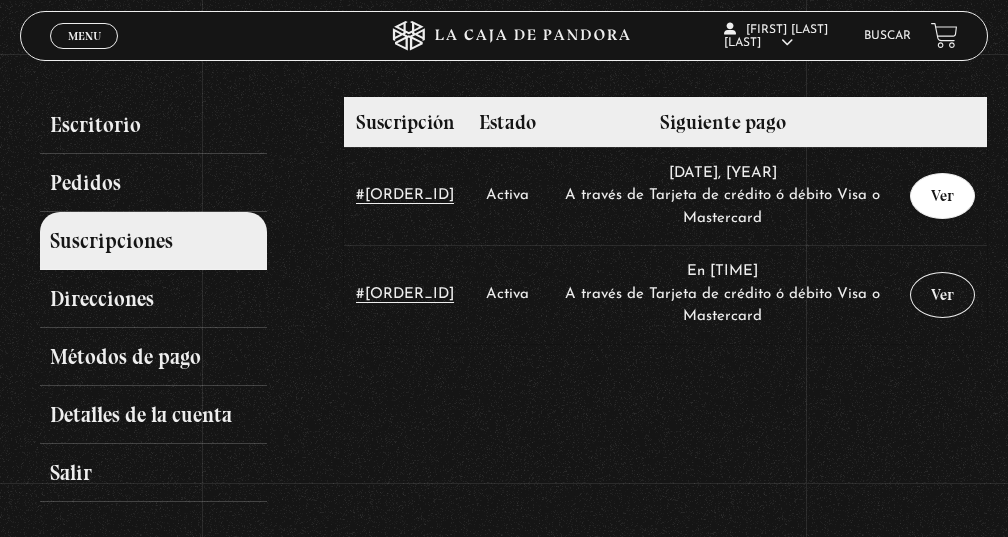 click on "Ver" at bounding box center [942, 196] 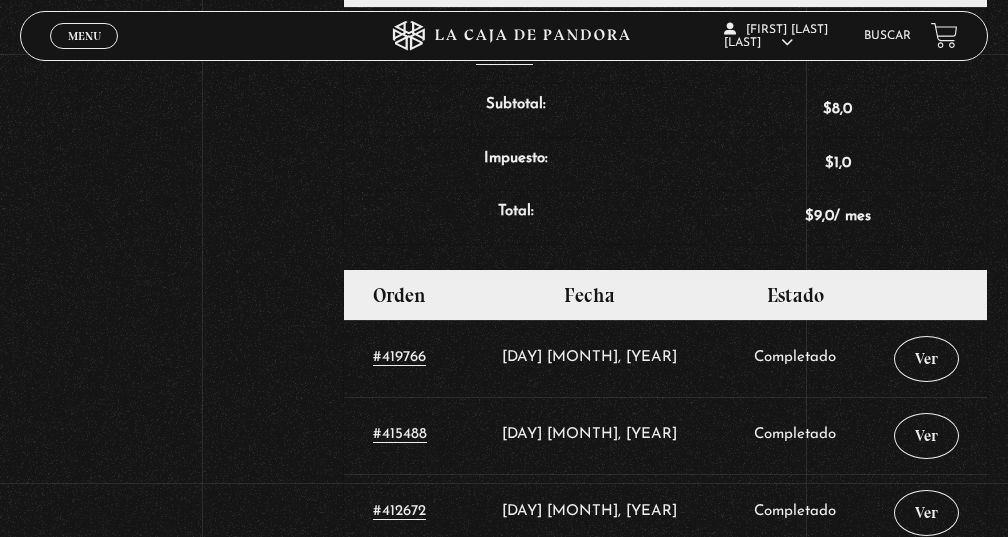 scroll, scrollTop: 730, scrollLeft: 0, axis: vertical 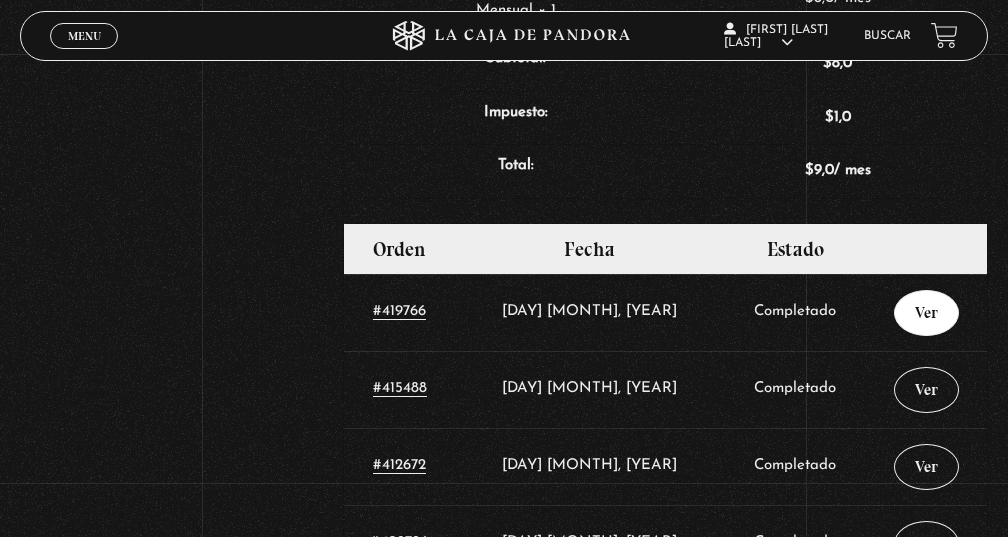 click on "Ver" at bounding box center [926, 313] 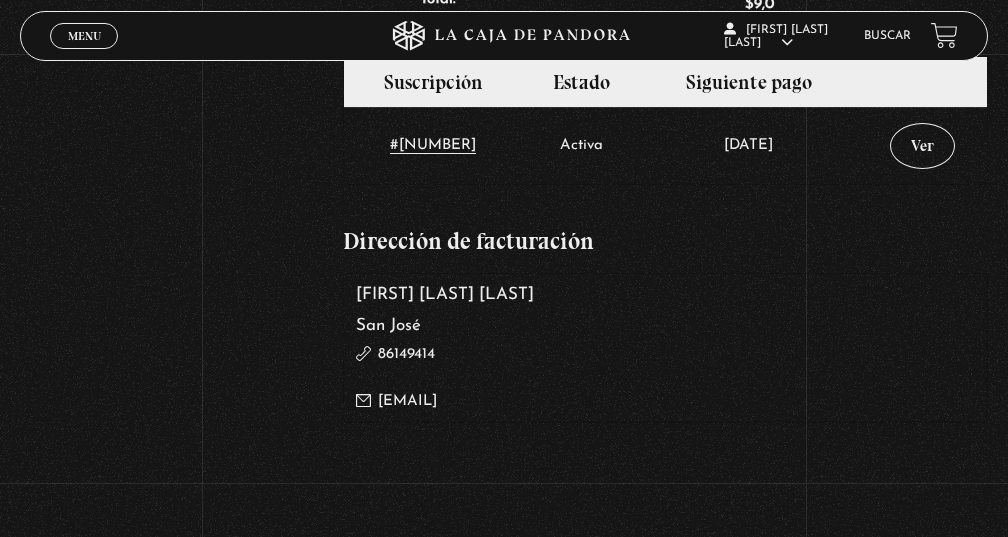 scroll, scrollTop: 685, scrollLeft: 0, axis: vertical 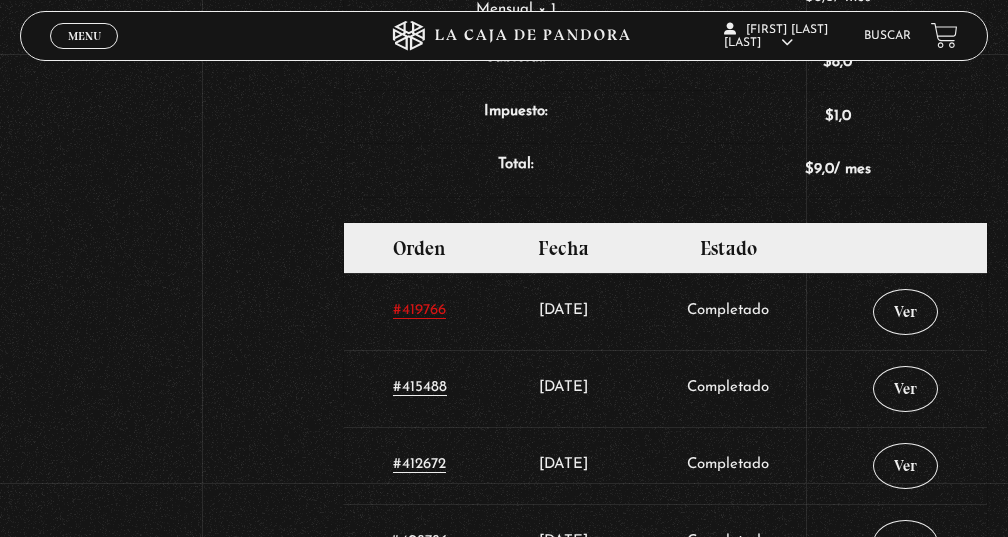 click on "#419766" at bounding box center (419, 311) 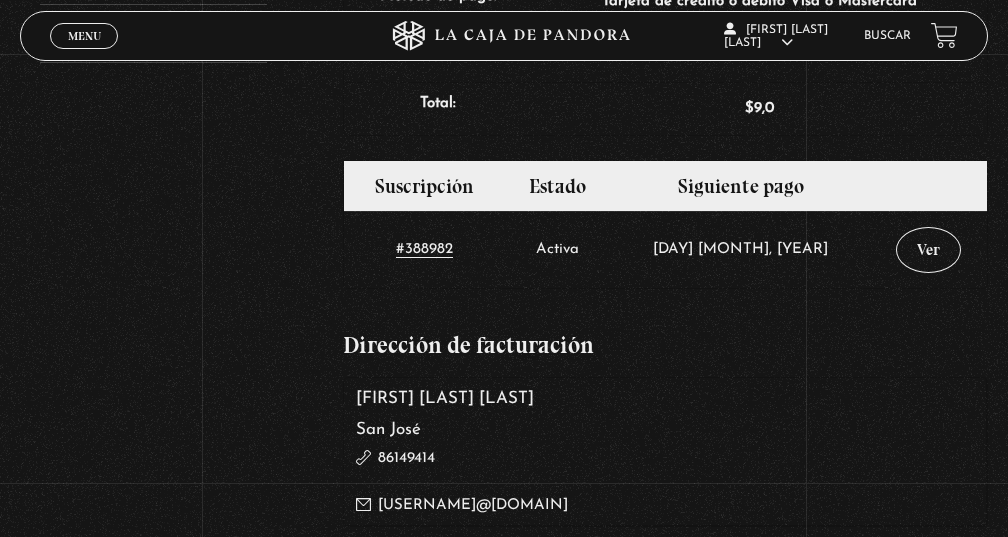 scroll, scrollTop: 614, scrollLeft: 0, axis: vertical 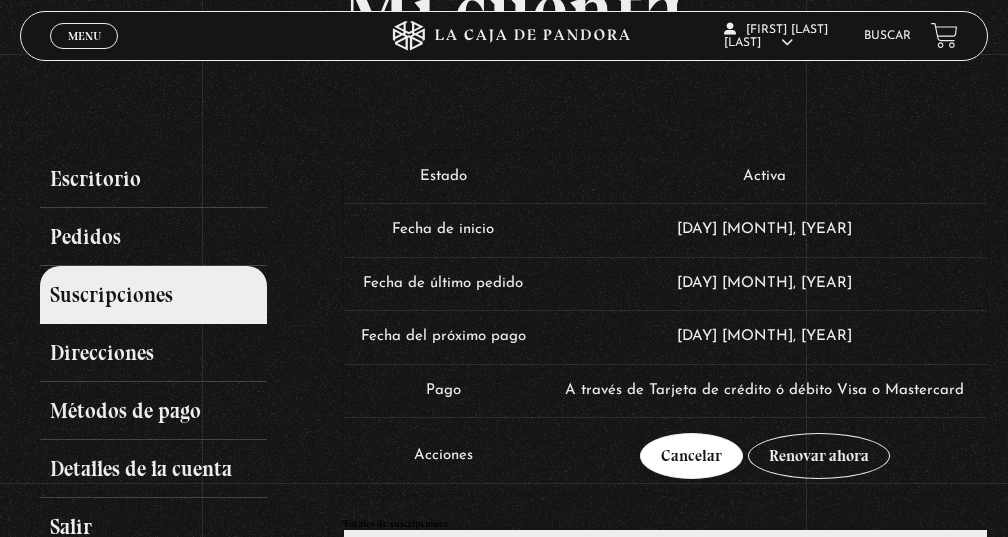 click on "Cancelar" at bounding box center (691, 456) 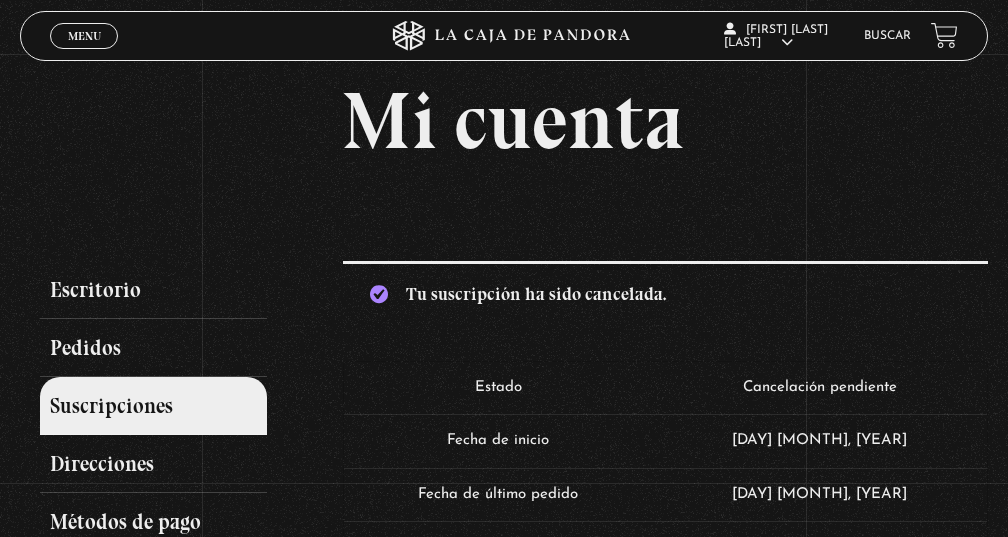 scroll, scrollTop: 0, scrollLeft: 0, axis: both 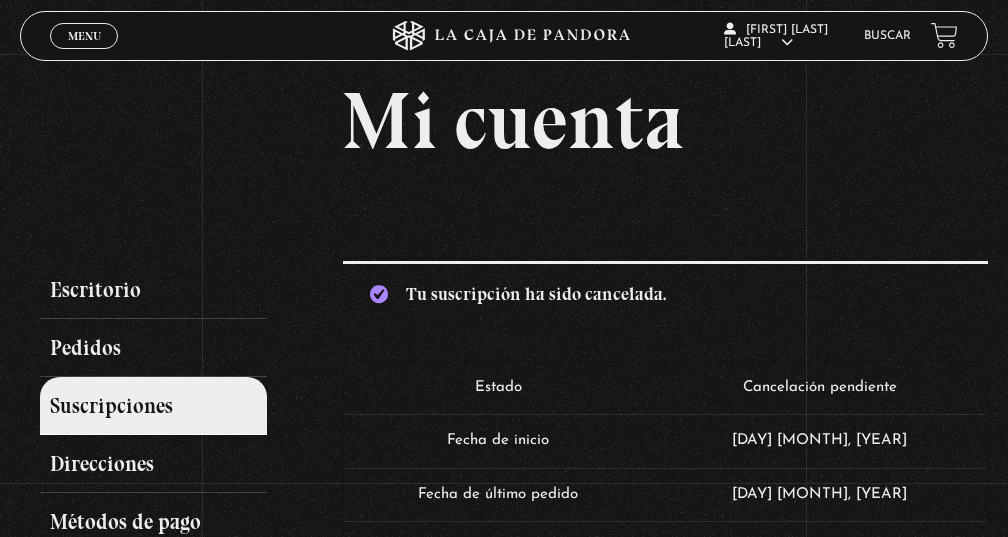 click on "Suscripciones" at bounding box center [154, 406] 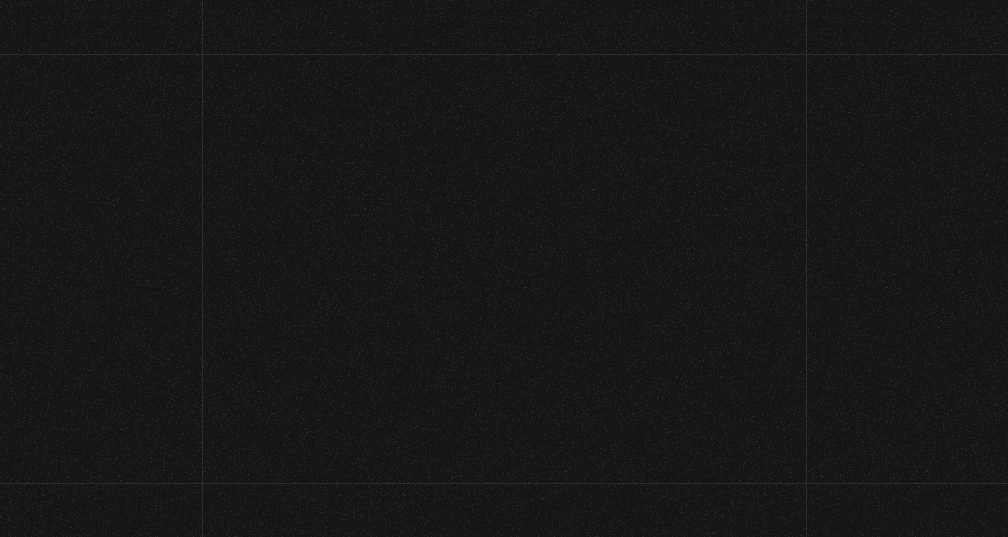 scroll, scrollTop: 0, scrollLeft: 0, axis: both 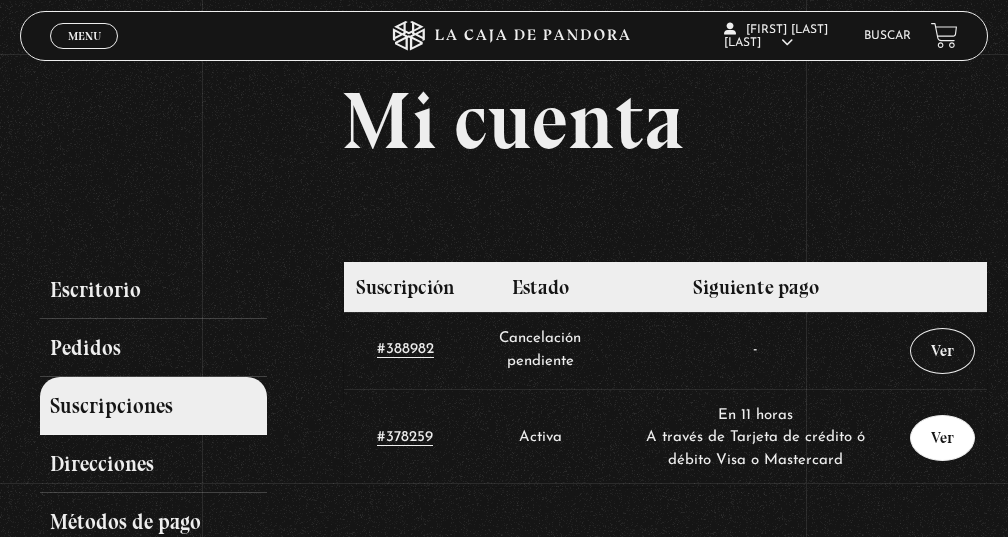 click on "Ver" at bounding box center (942, 438) 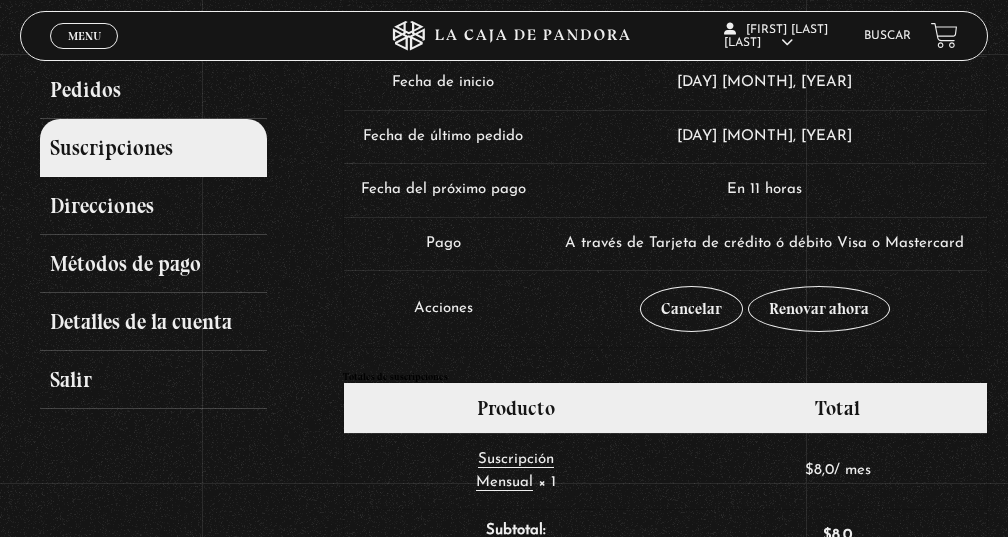 scroll, scrollTop: 230, scrollLeft: 0, axis: vertical 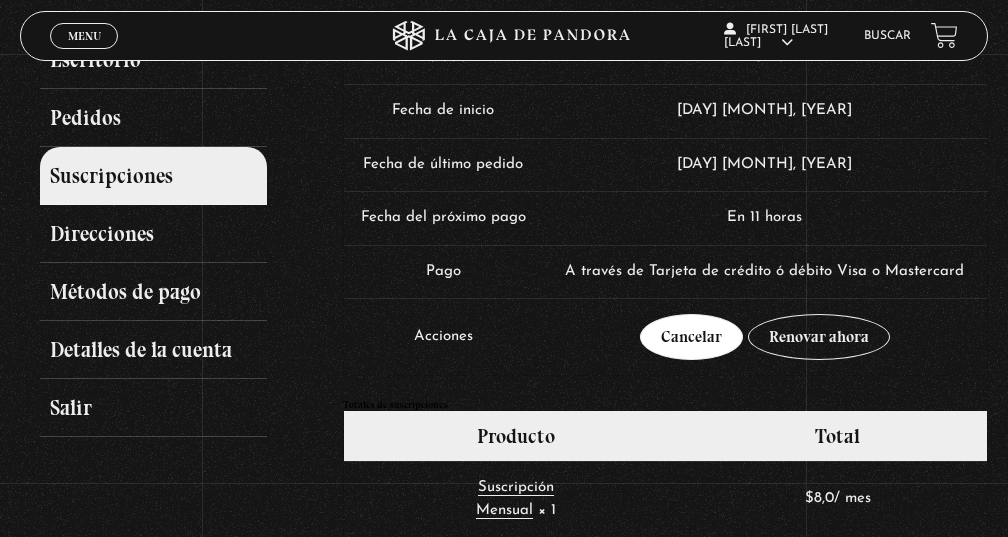 click on "Cancelar" at bounding box center [691, 337] 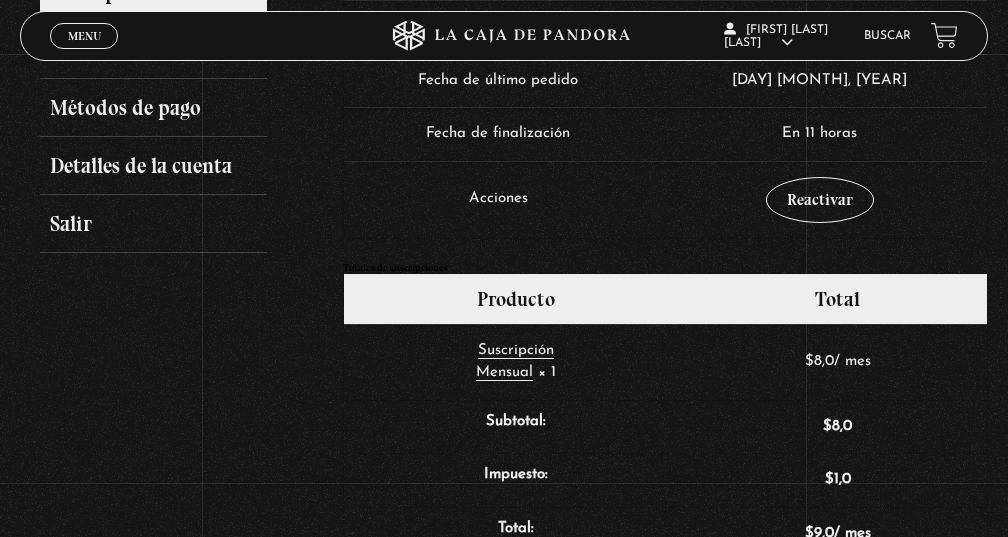 scroll, scrollTop: 415, scrollLeft: 0, axis: vertical 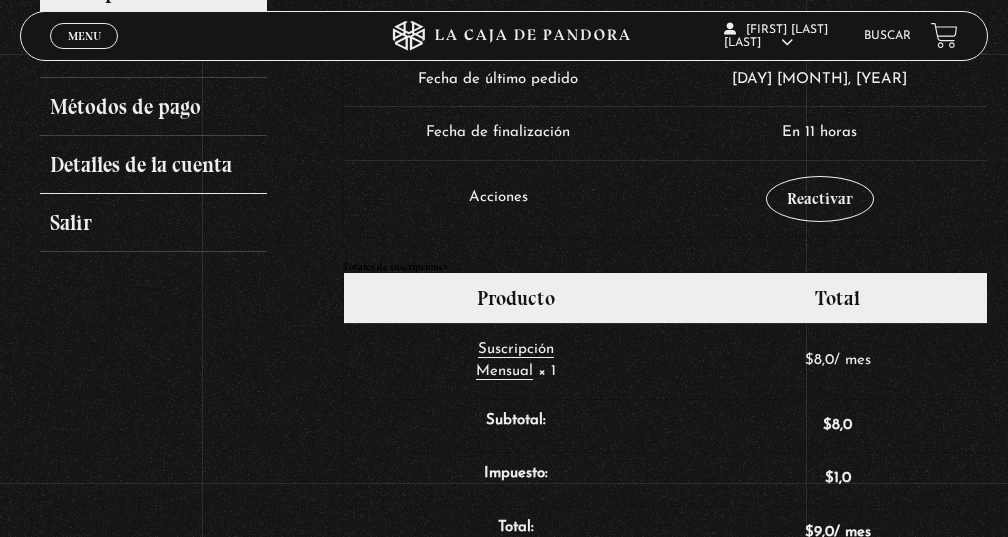 click on "Detalles de la cuenta" at bounding box center [154, 165] 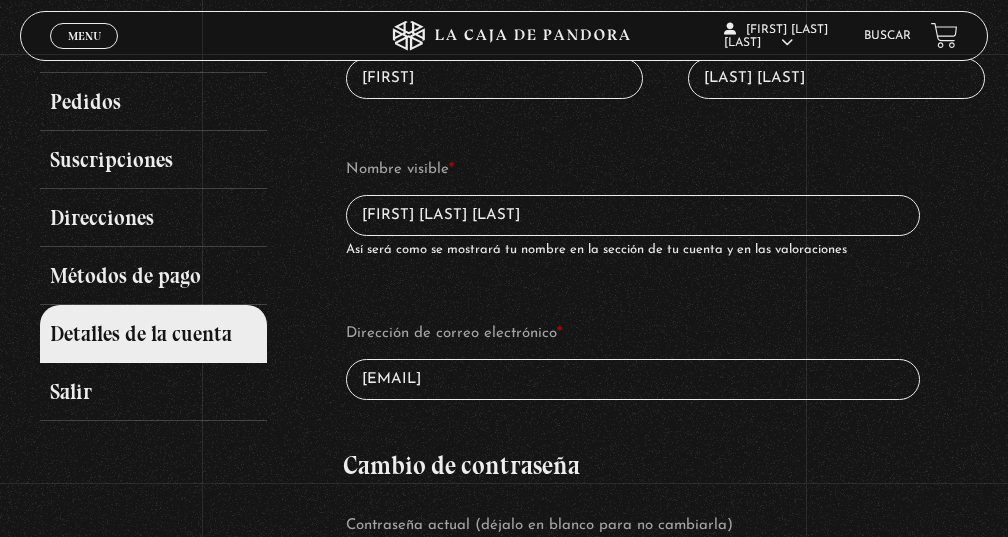 scroll, scrollTop: 296, scrollLeft: 0, axis: vertical 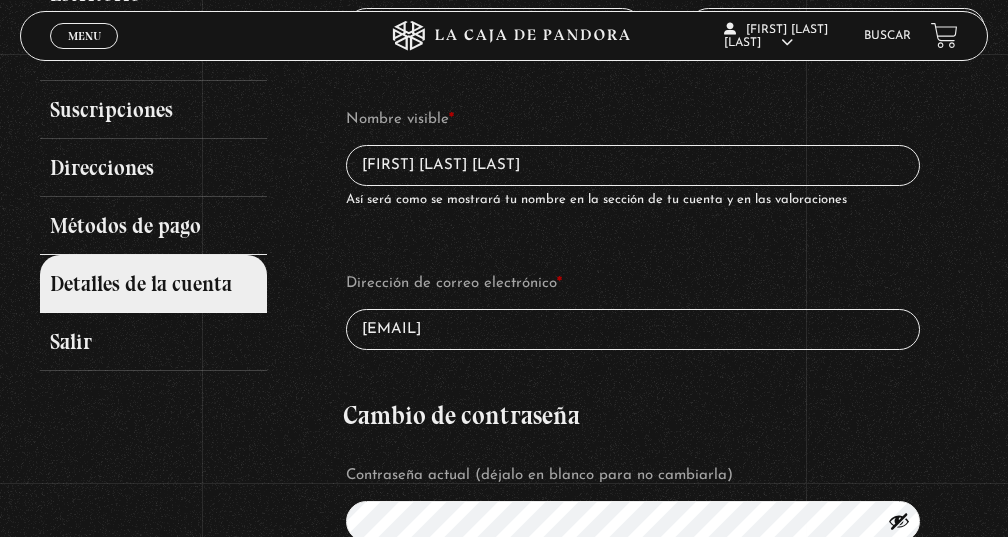 click on "Métodos de pago" at bounding box center (154, 226) 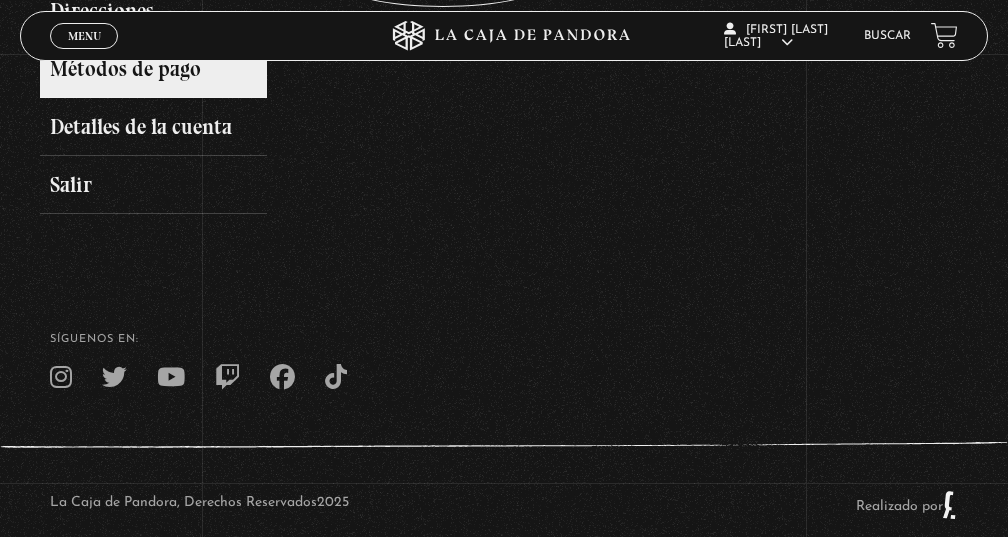 scroll, scrollTop: 448, scrollLeft: 0, axis: vertical 